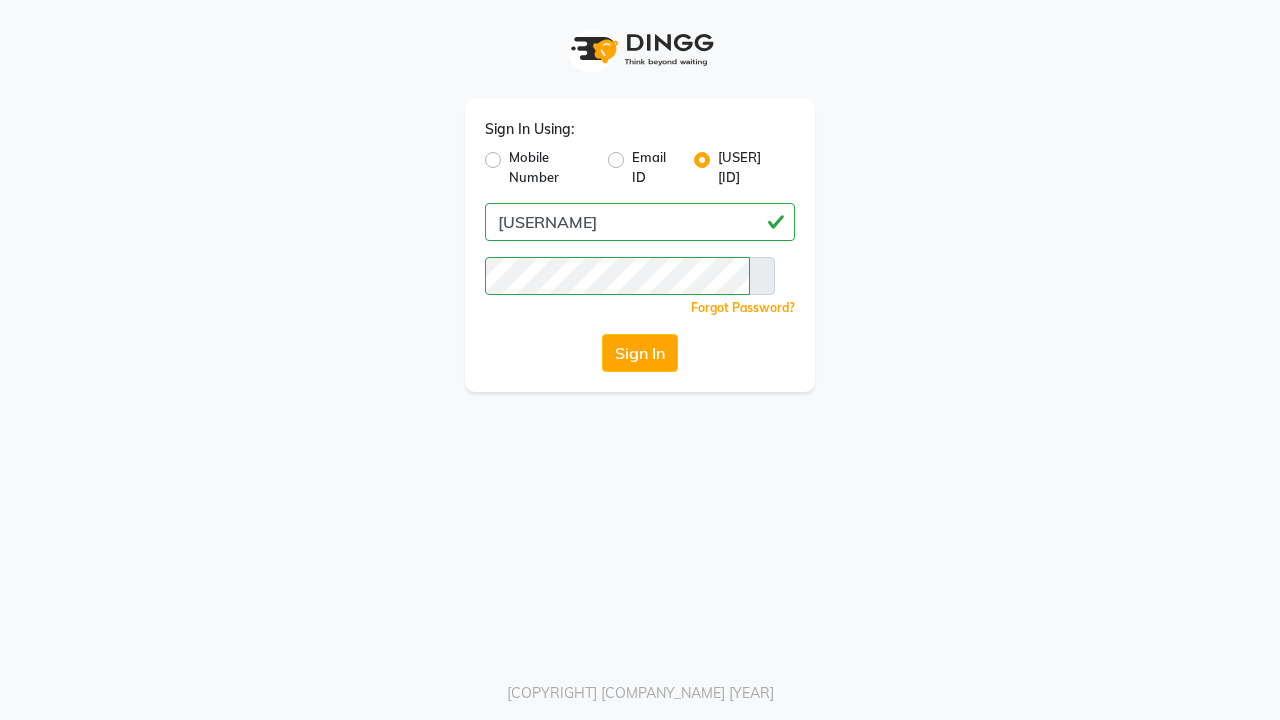 scroll, scrollTop: 0, scrollLeft: 0, axis: both 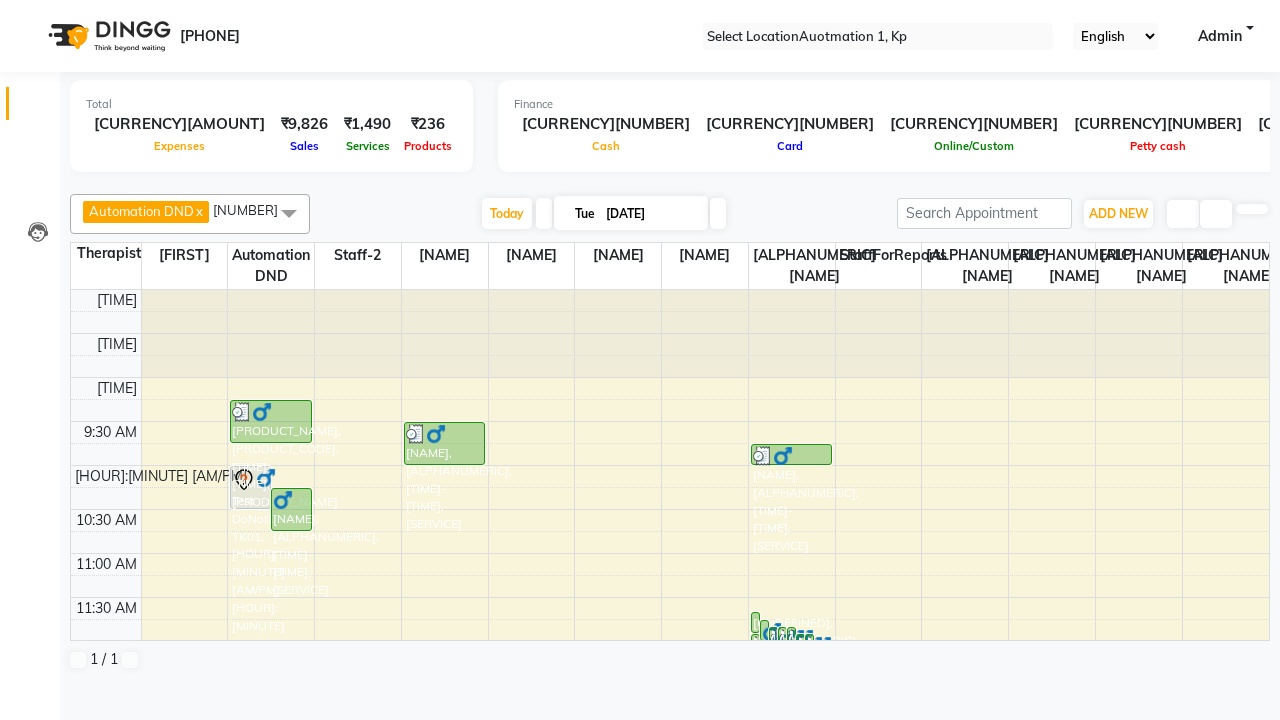 click at bounding box center (31, 8) 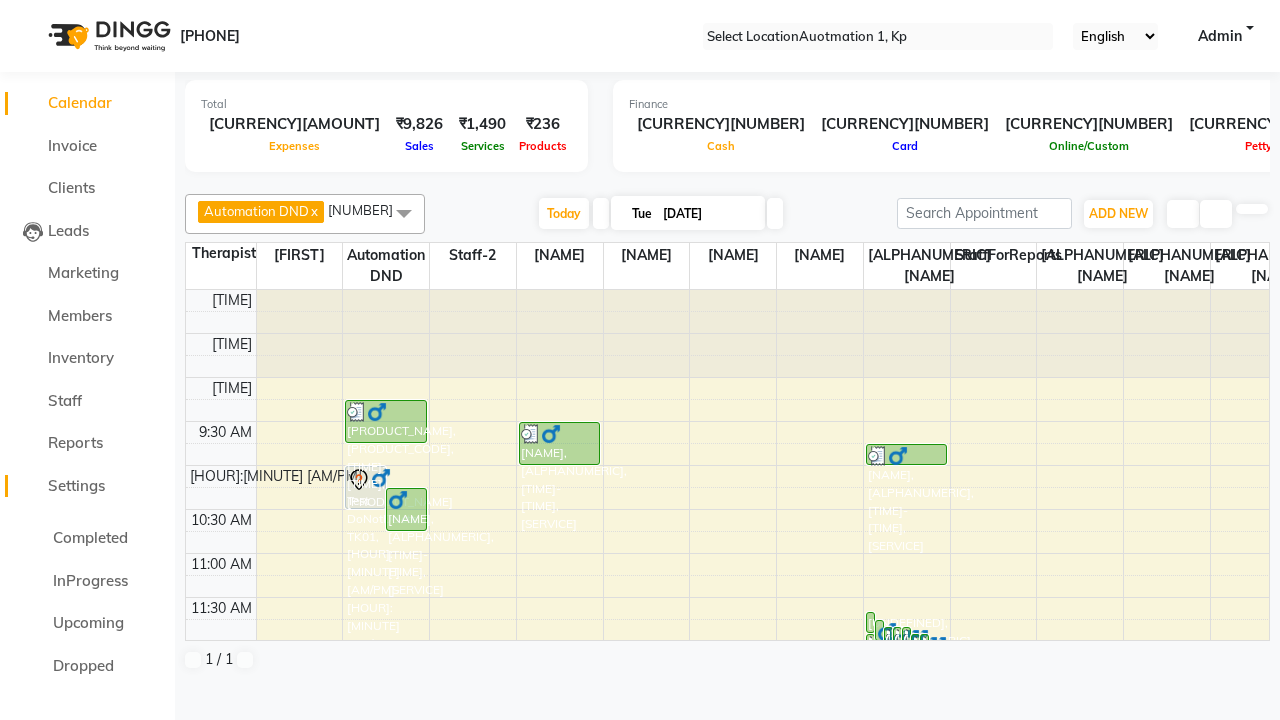 click on "Settings" at bounding box center [76, 485] 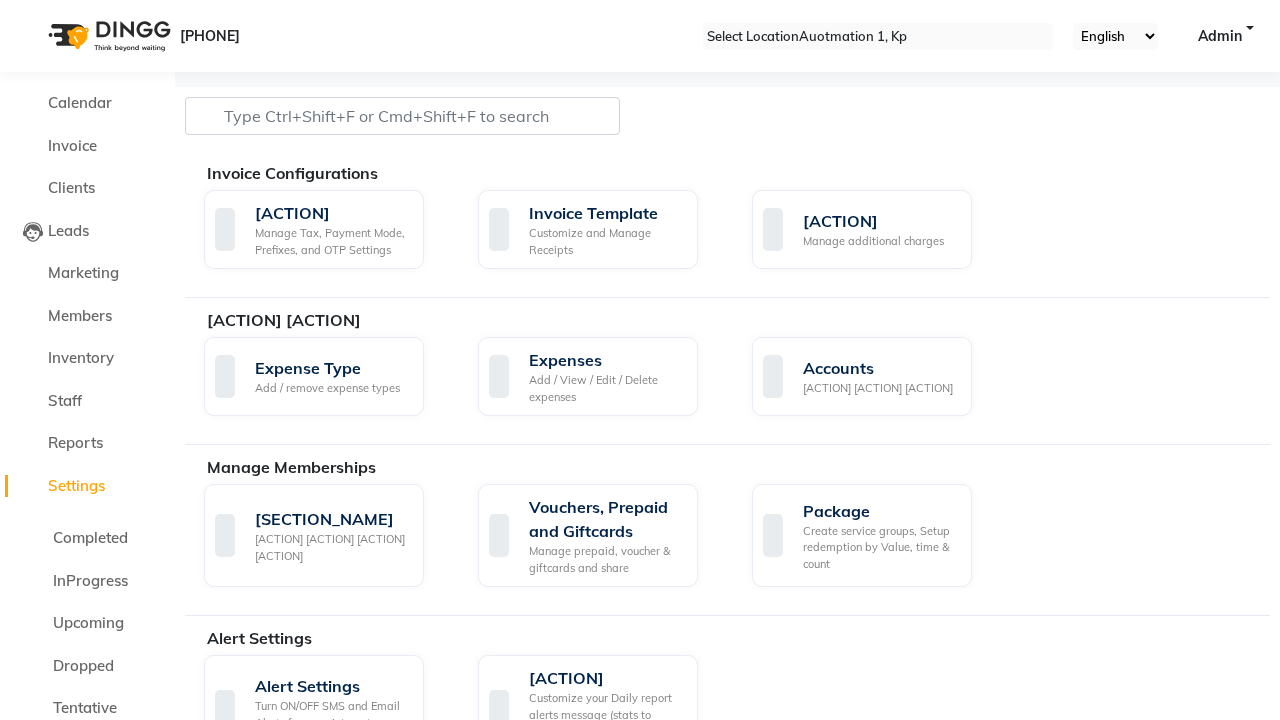 click at bounding box center (31, 8) 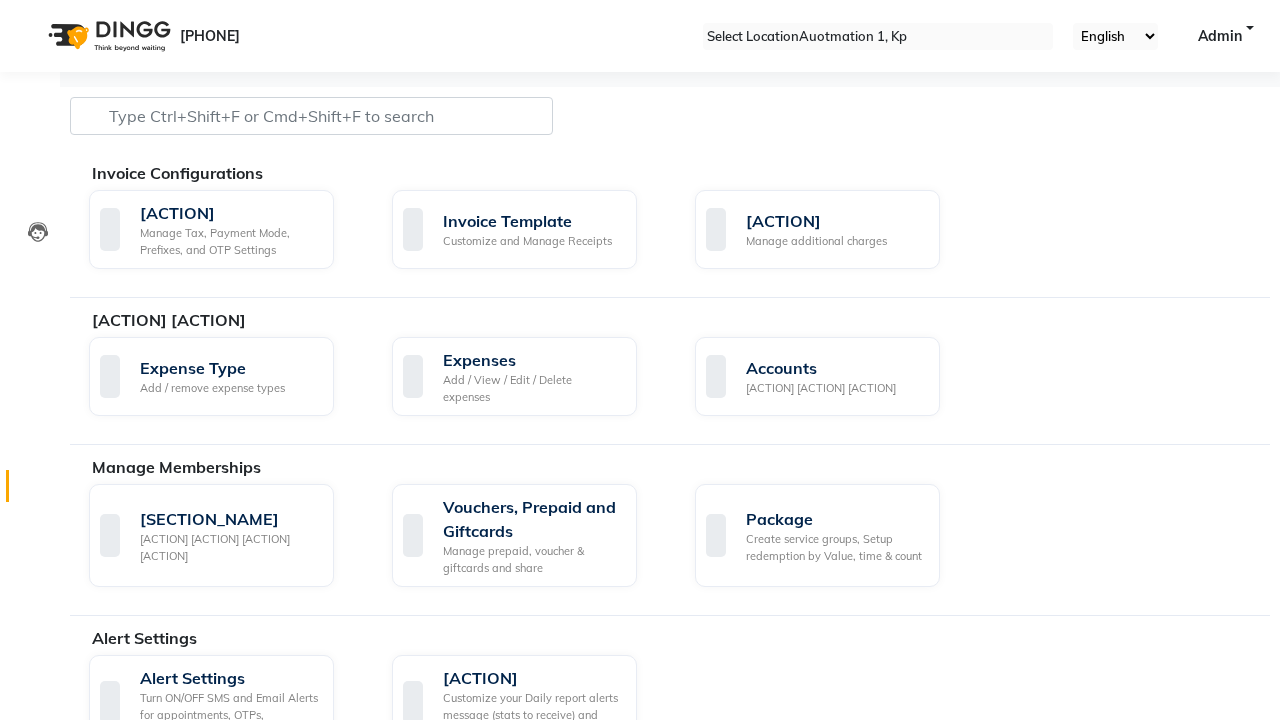 click at bounding box center [38, 491] 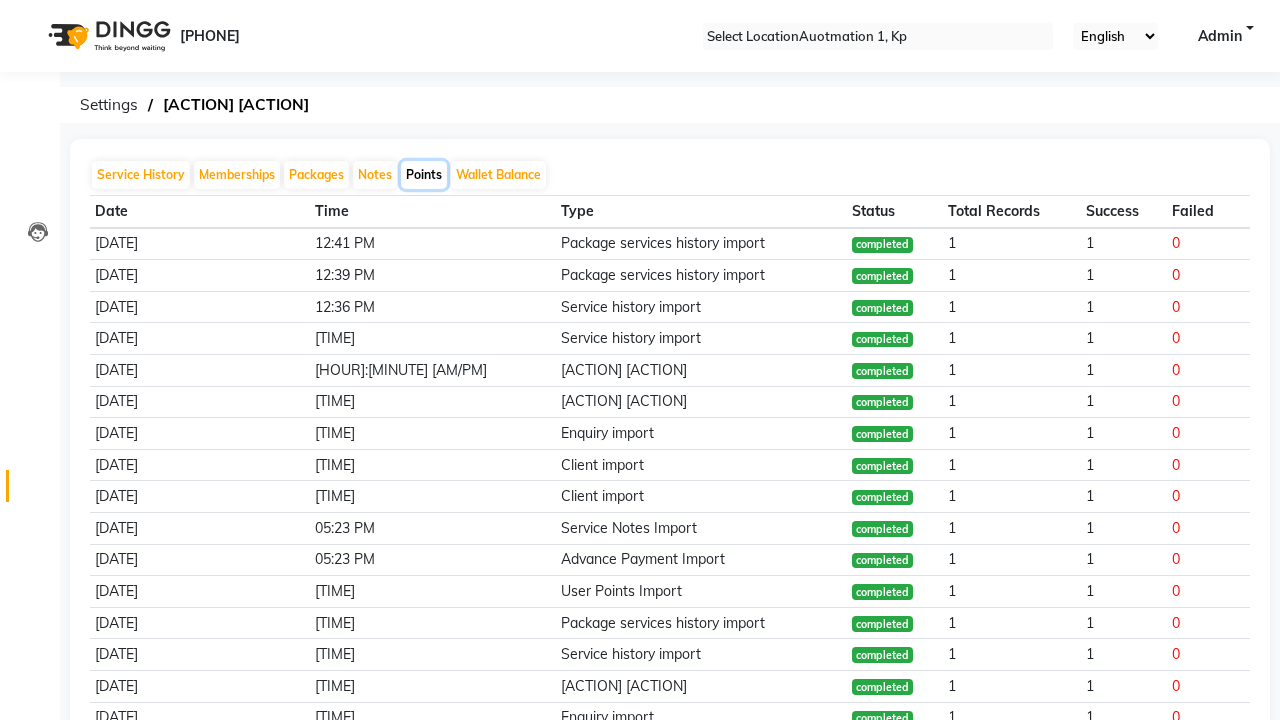 click on "Points" at bounding box center [424, 175] 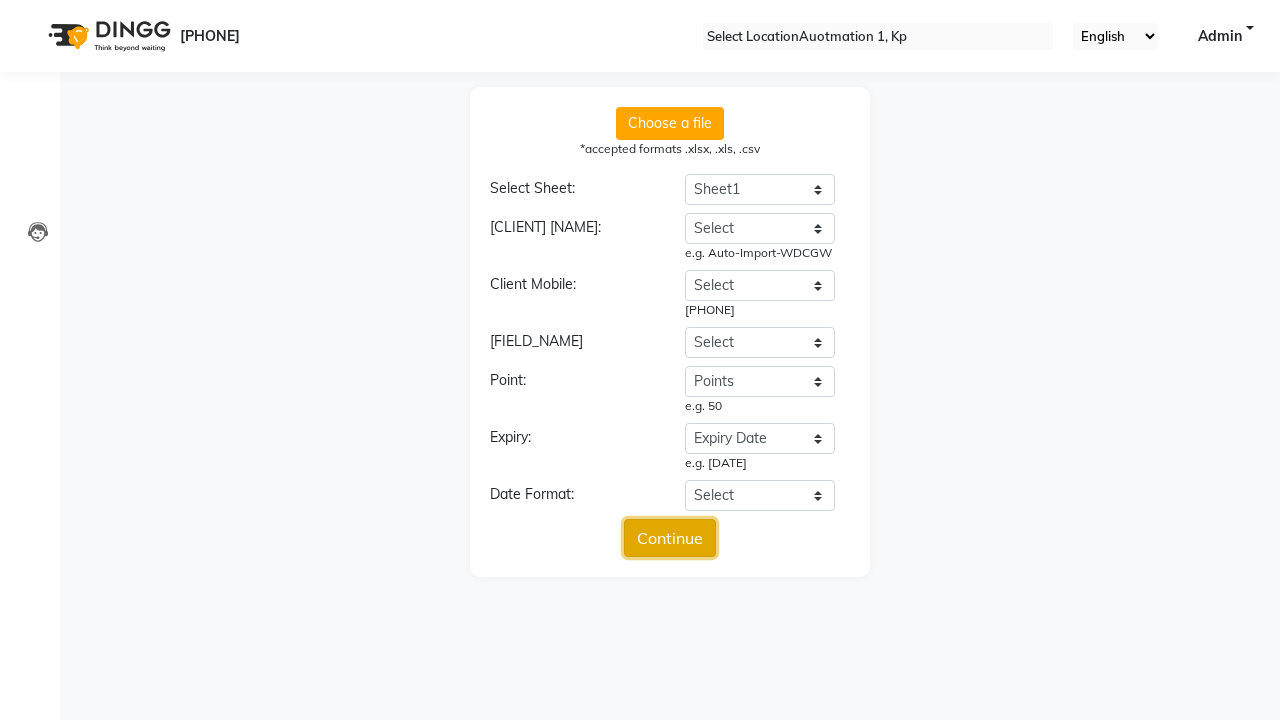 click on "Continue" at bounding box center (670, 538) 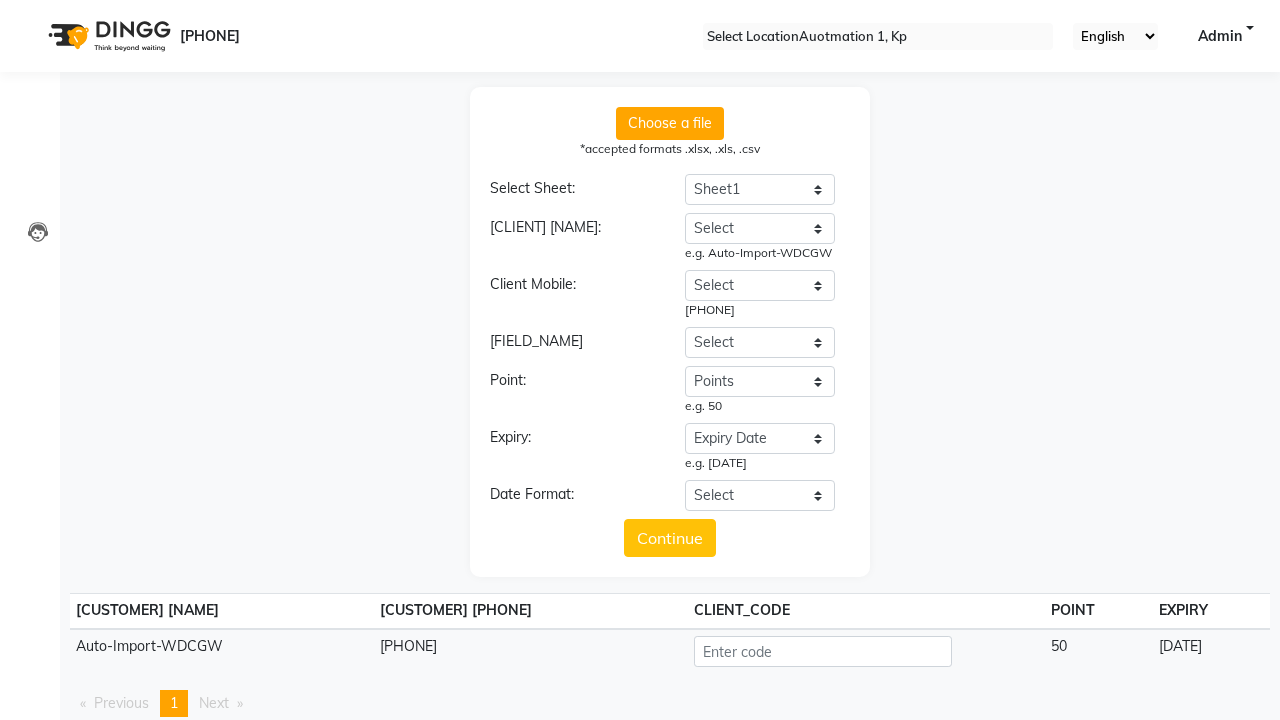 click on "Upload" at bounding box center [670, 752] 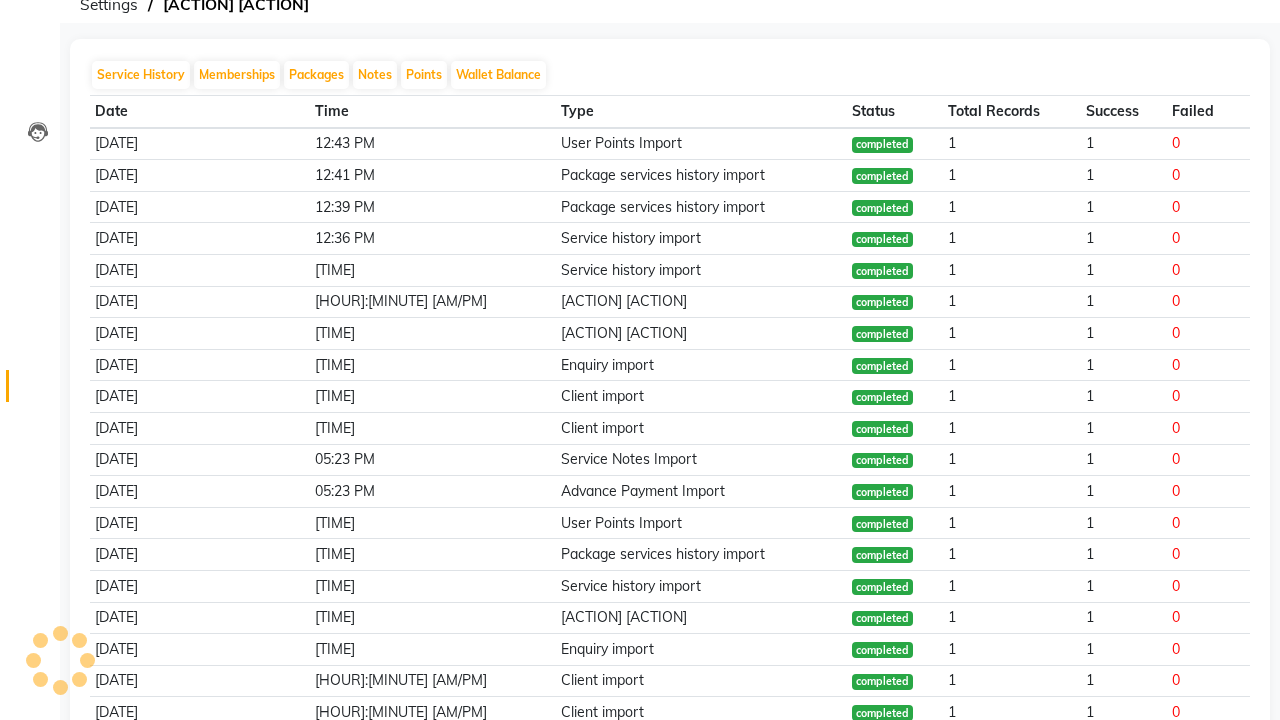scroll, scrollTop: 0, scrollLeft: 0, axis: both 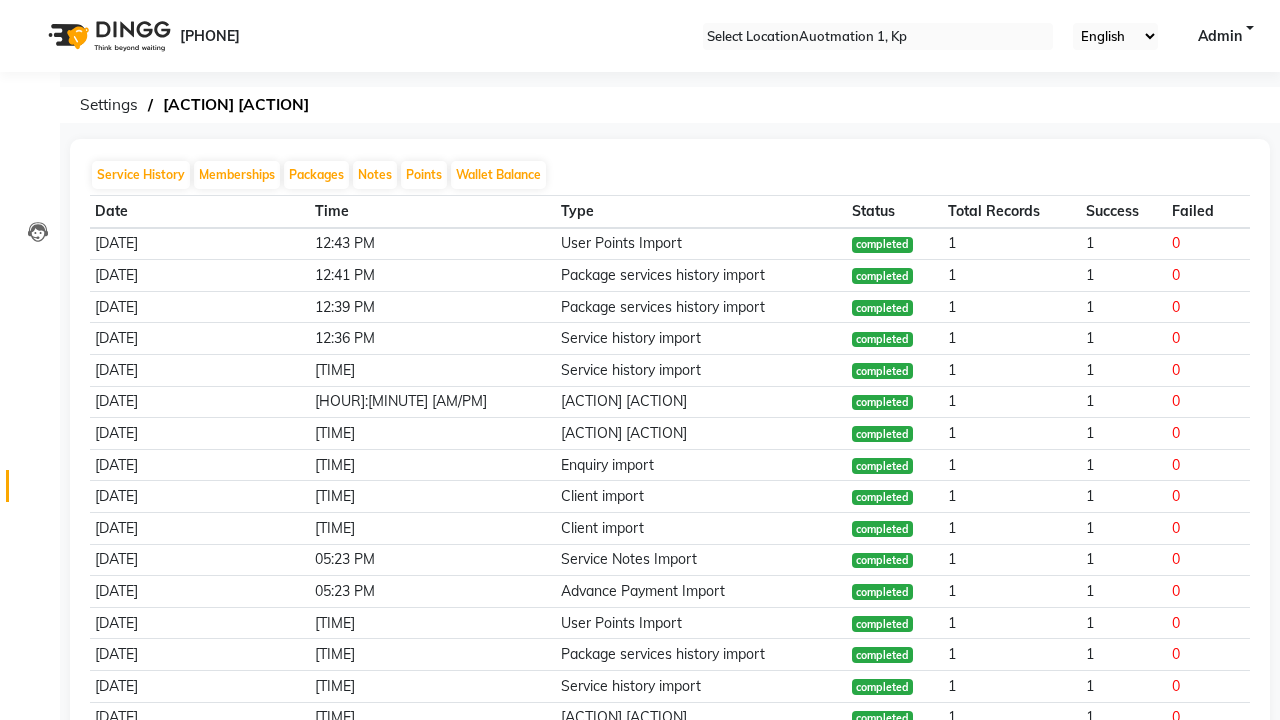 click on "Bulk insert completed successfully" at bounding box center (640, 30907) 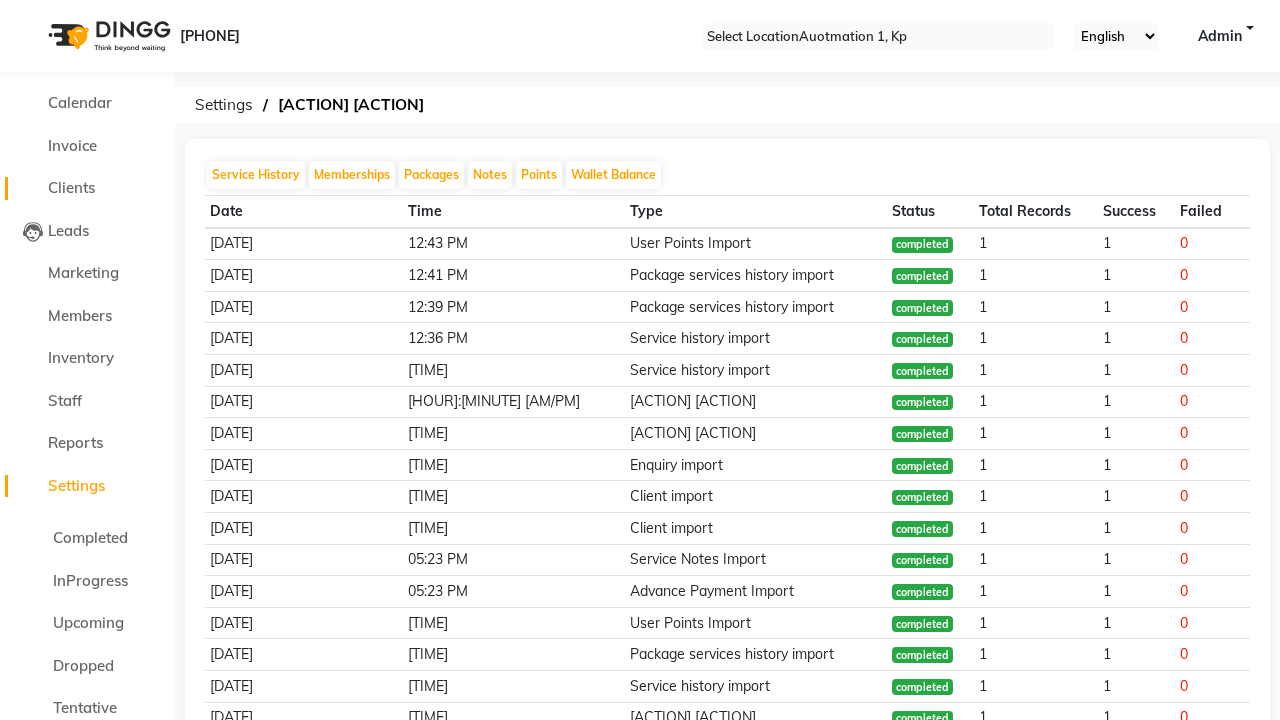 click on "Clients" at bounding box center [71, 187] 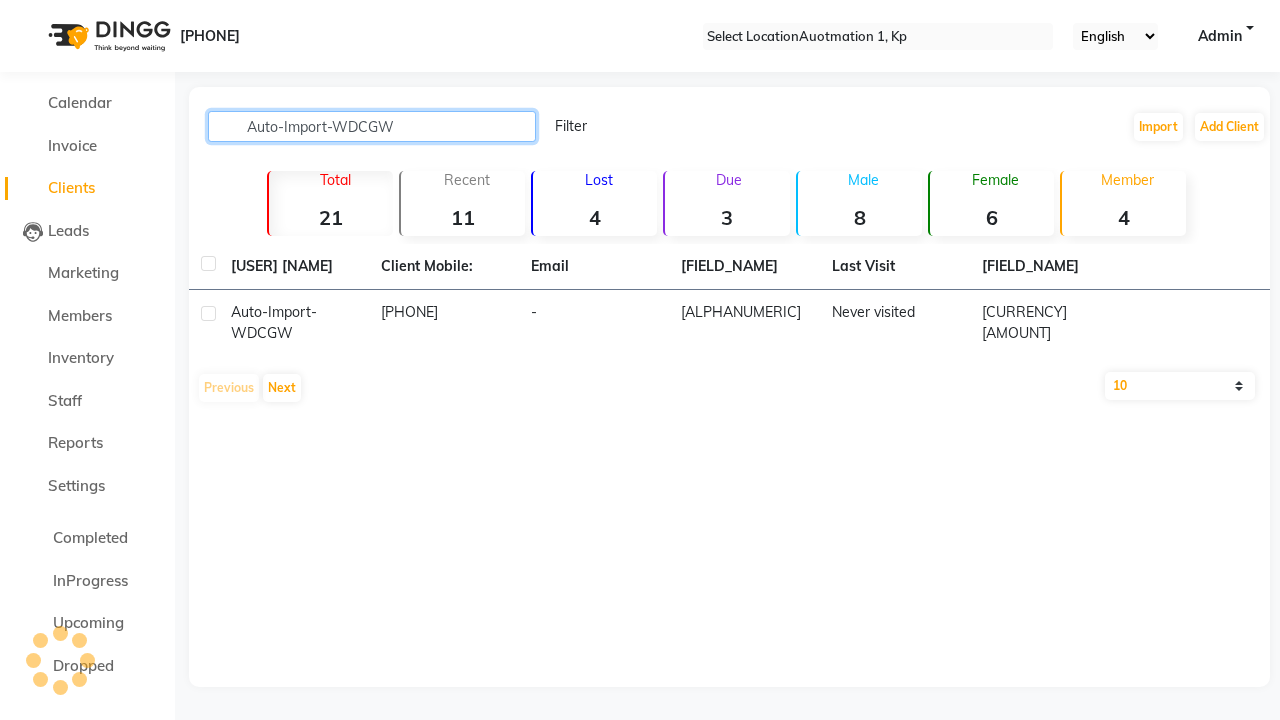 type on "Auto-Import-WDCGW" 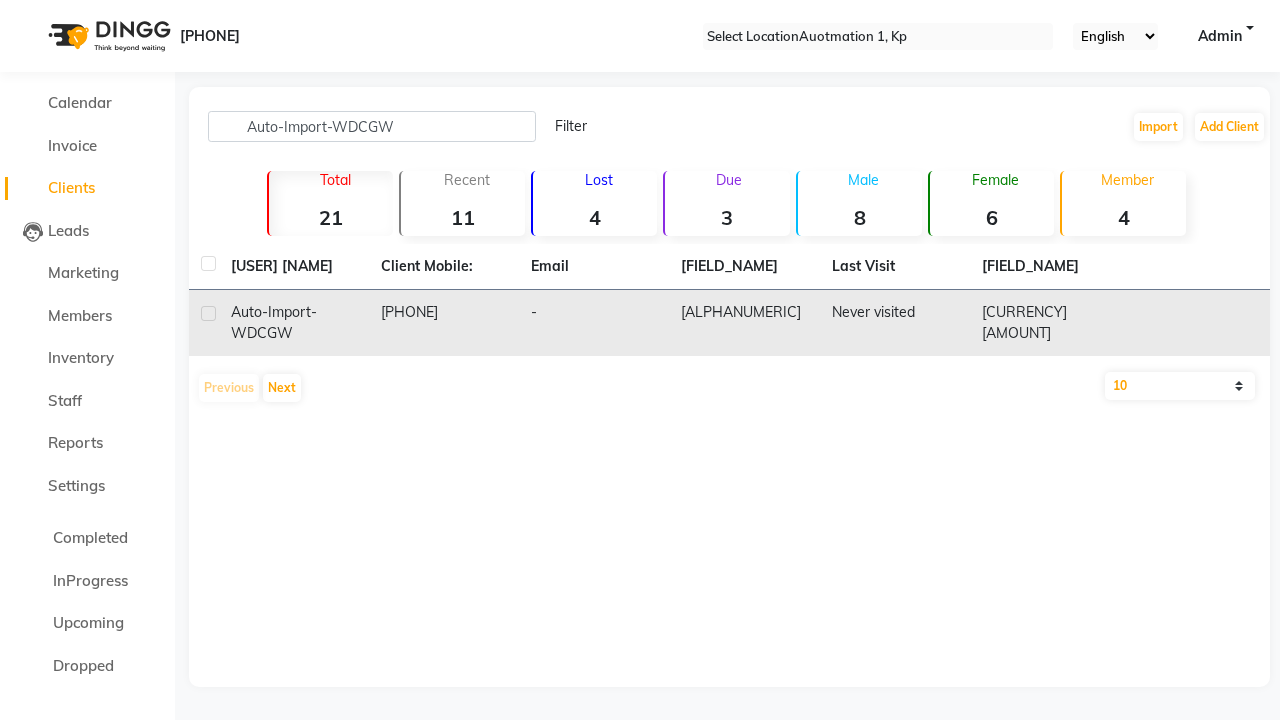 click on "[ALPHANUMERIC]" at bounding box center (744, 323) 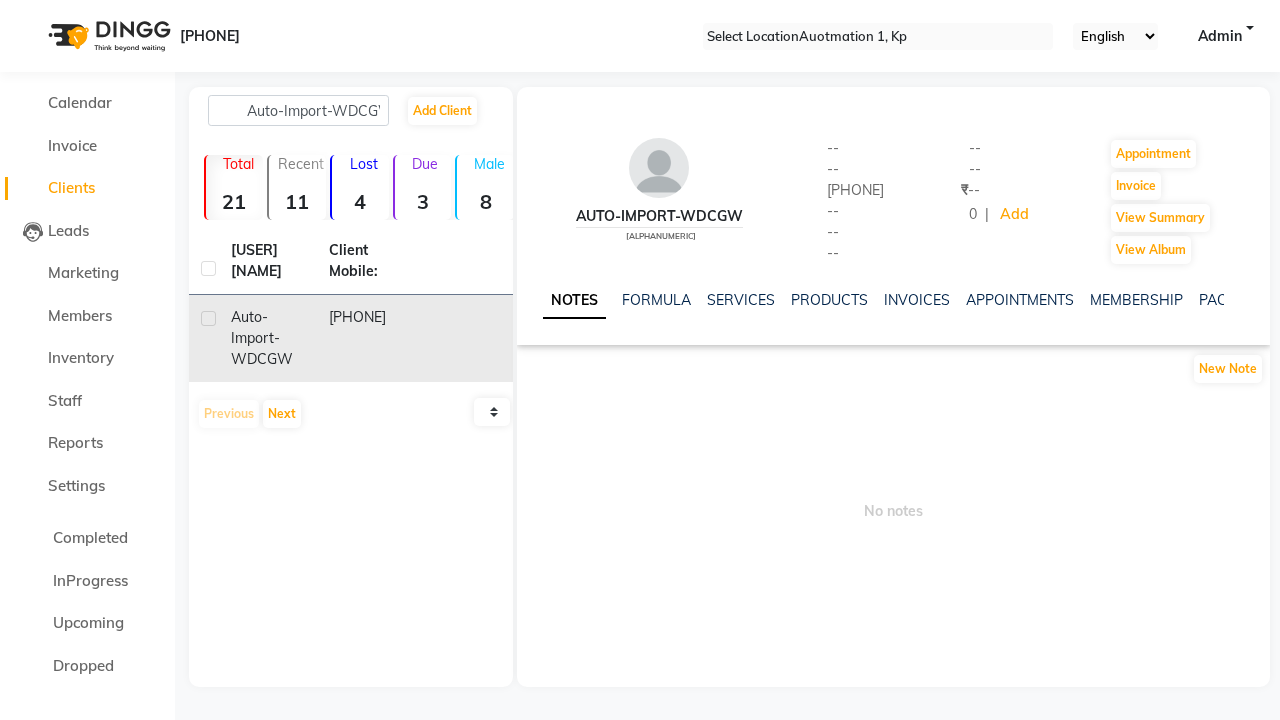 click on "POINTS" at bounding box center (1503, 300) 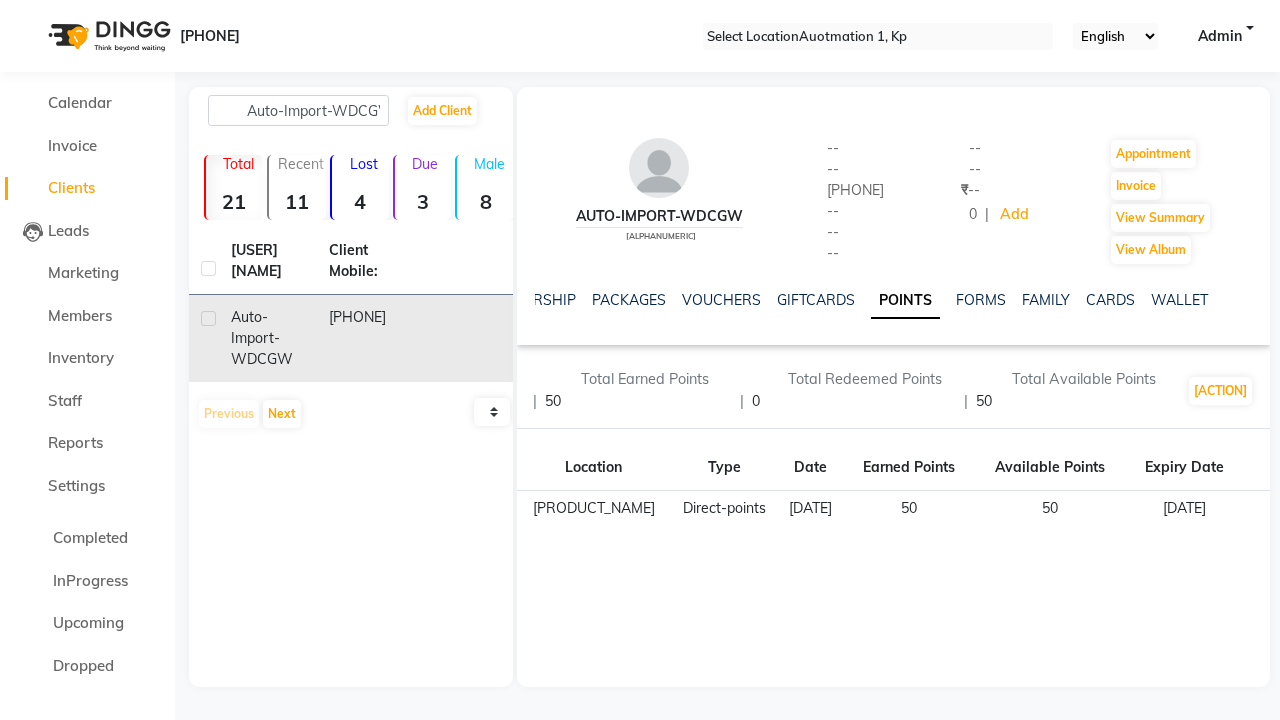 scroll, scrollTop: 0, scrollLeft: 467, axis: horizontal 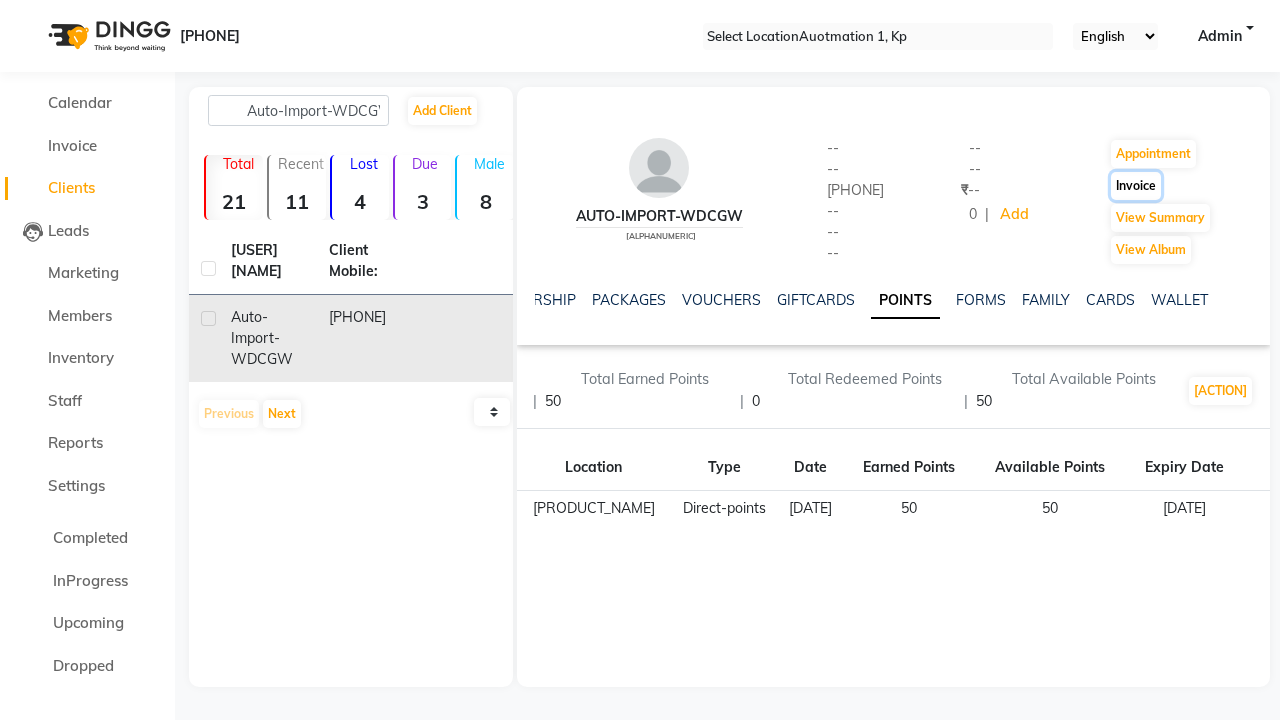 click on "Invoice" at bounding box center (1153, 154) 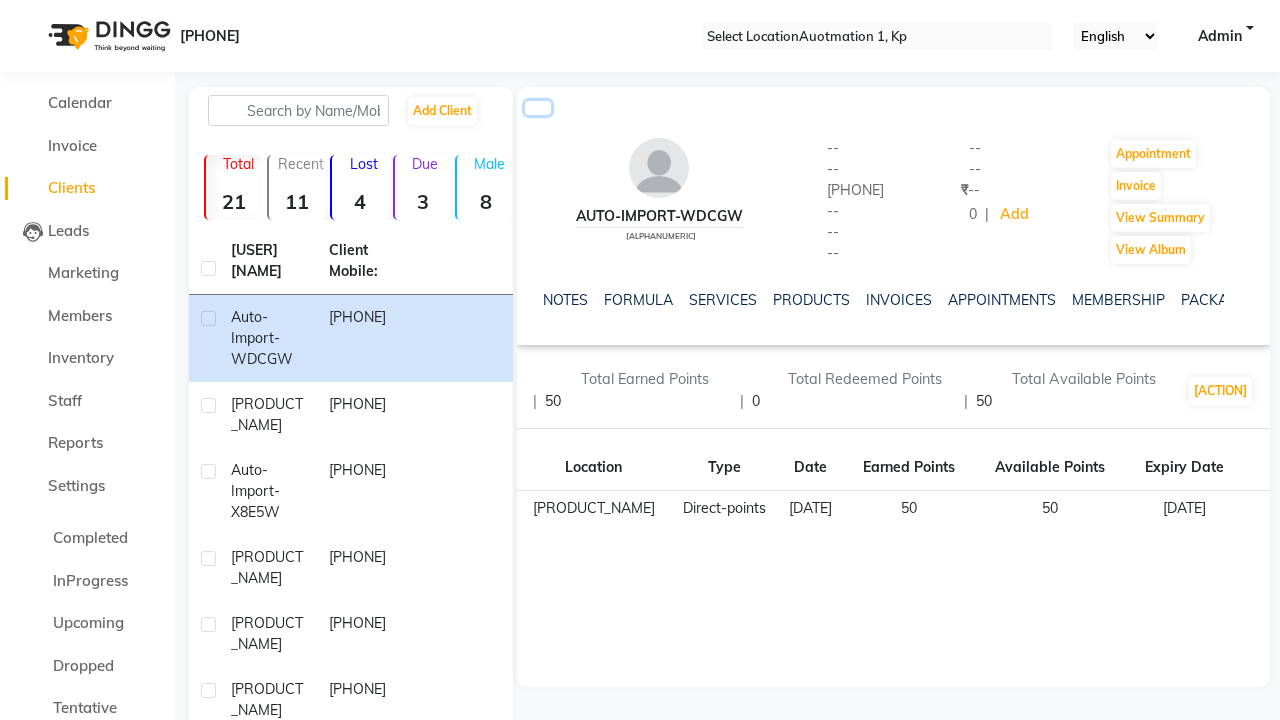 click at bounding box center [538, 108] 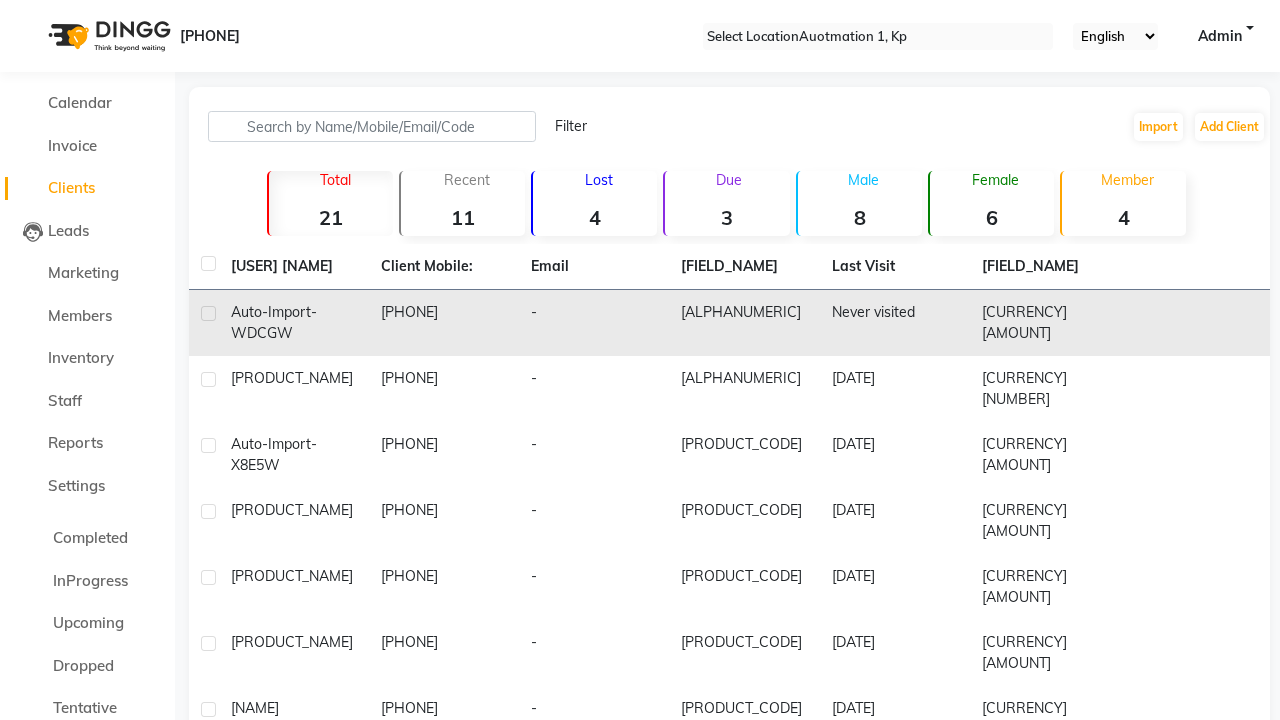 click at bounding box center [208, 313] 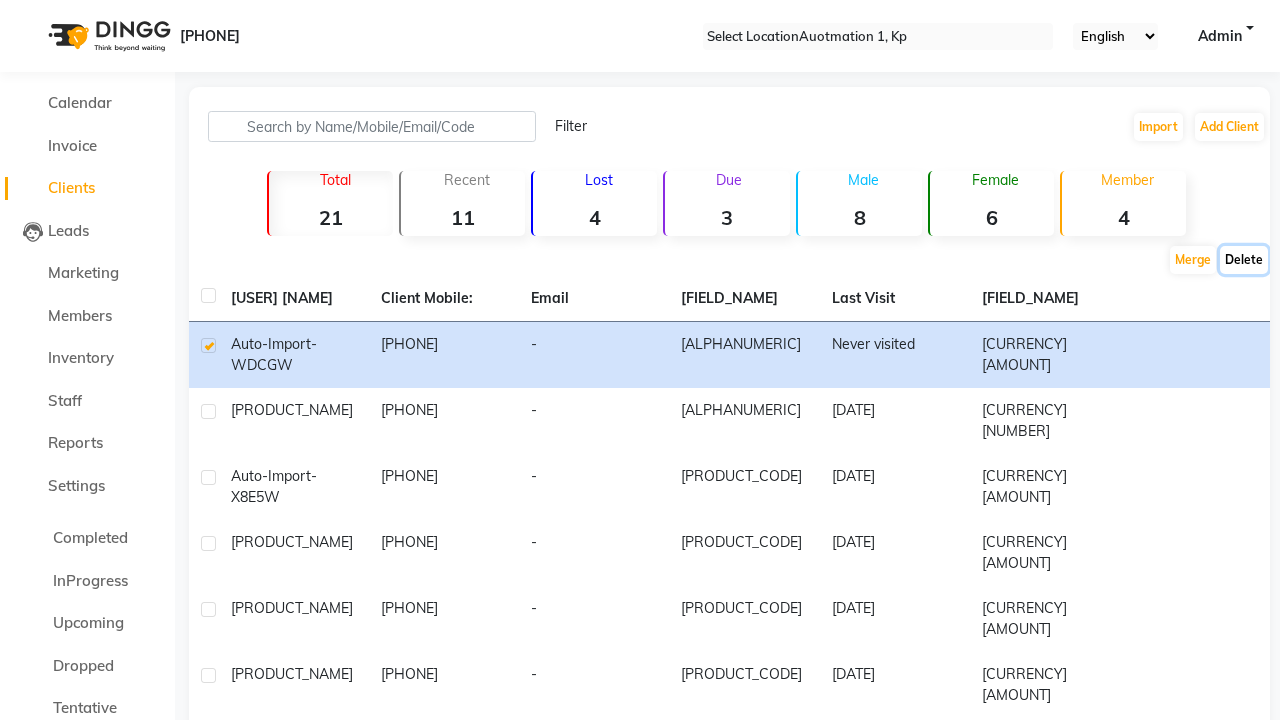 click on "Delete" at bounding box center (1193, 260) 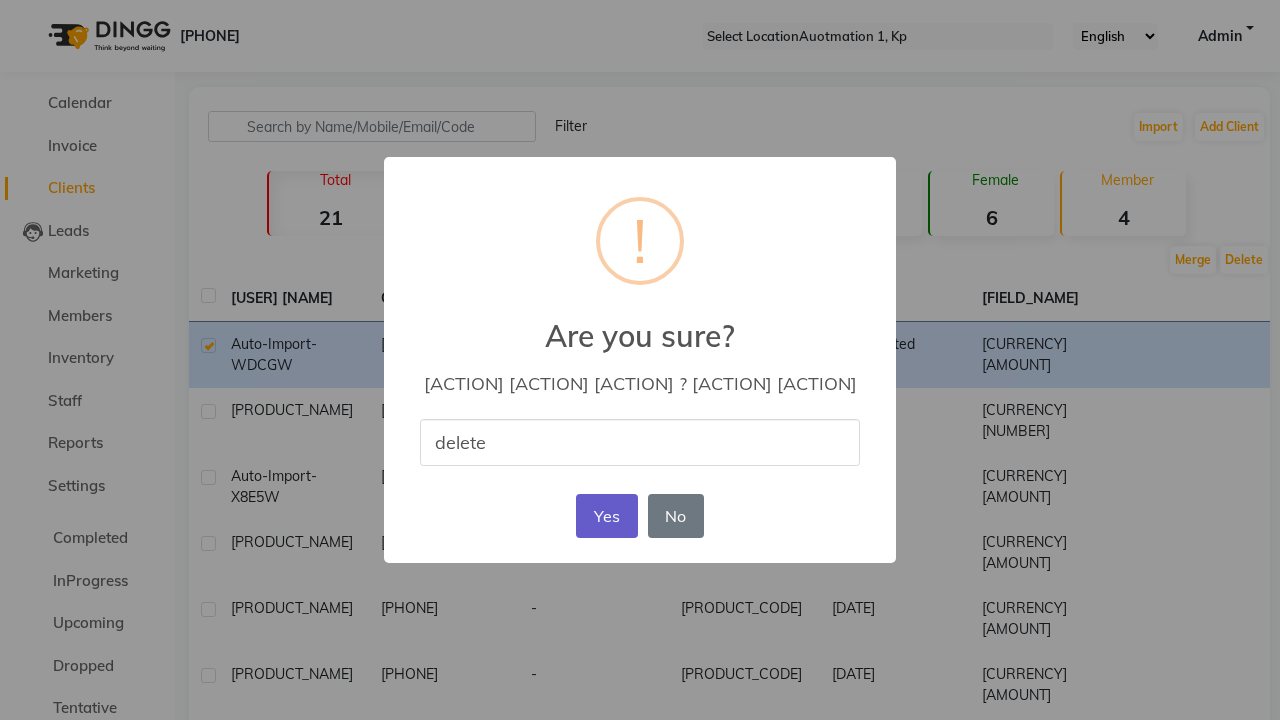 type on "delete" 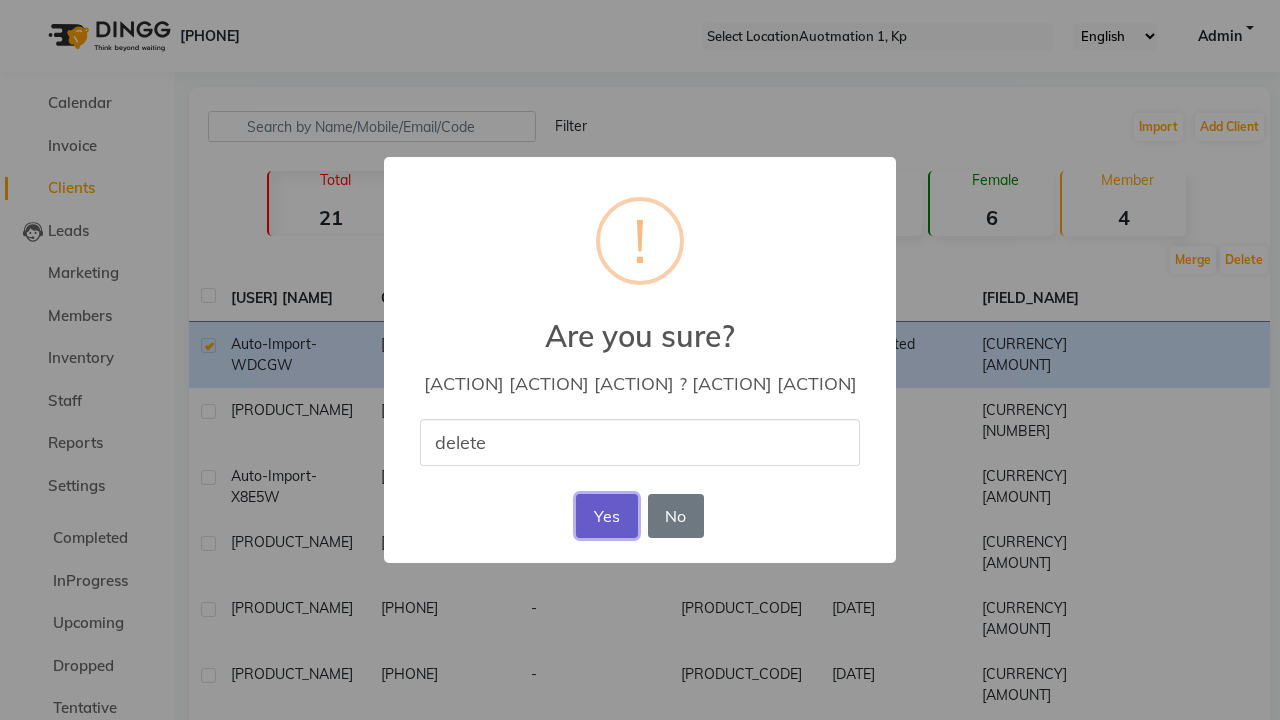 click on "Yes" at bounding box center (606, 516) 